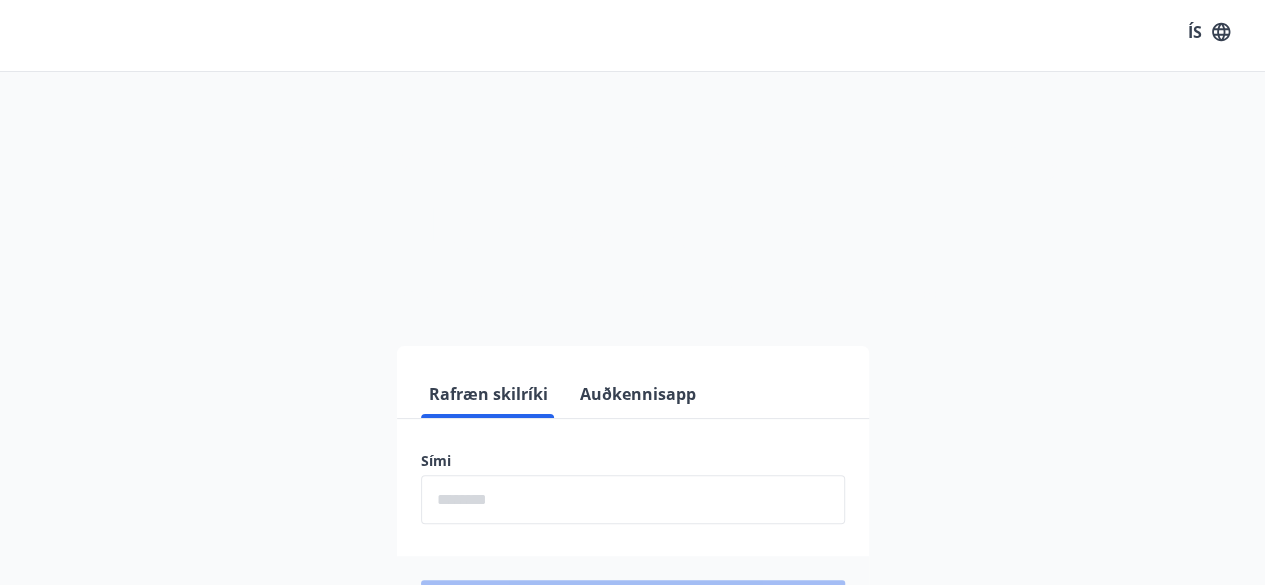 scroll, scrollTop: 0, scrollLeft: 0, axis: both 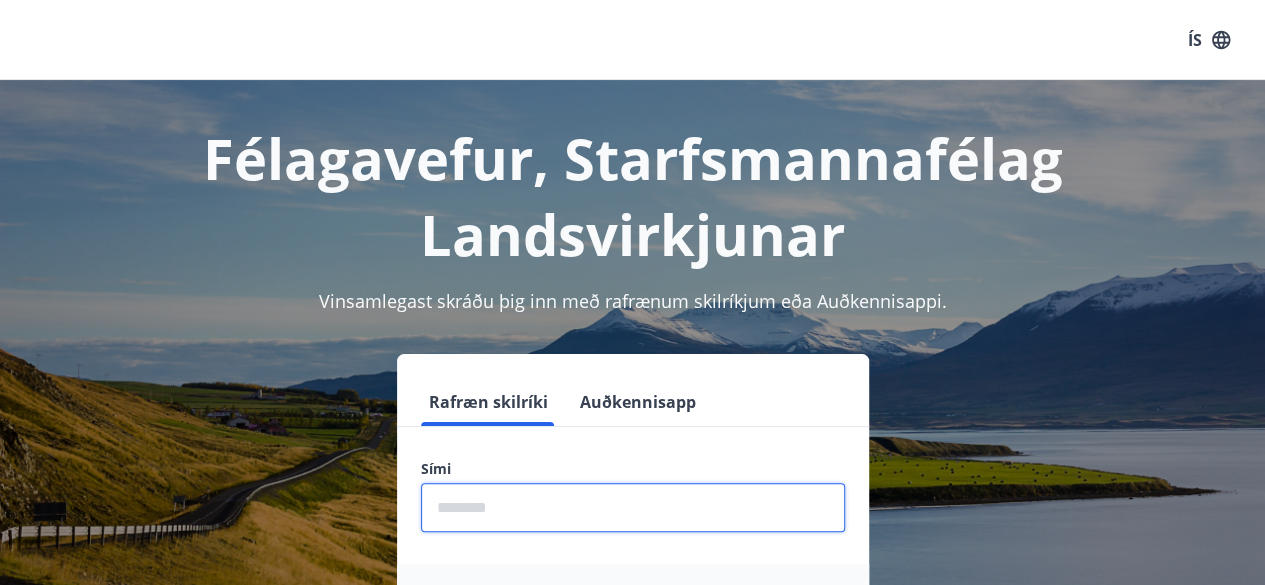 click at bounding box center [633, 507] 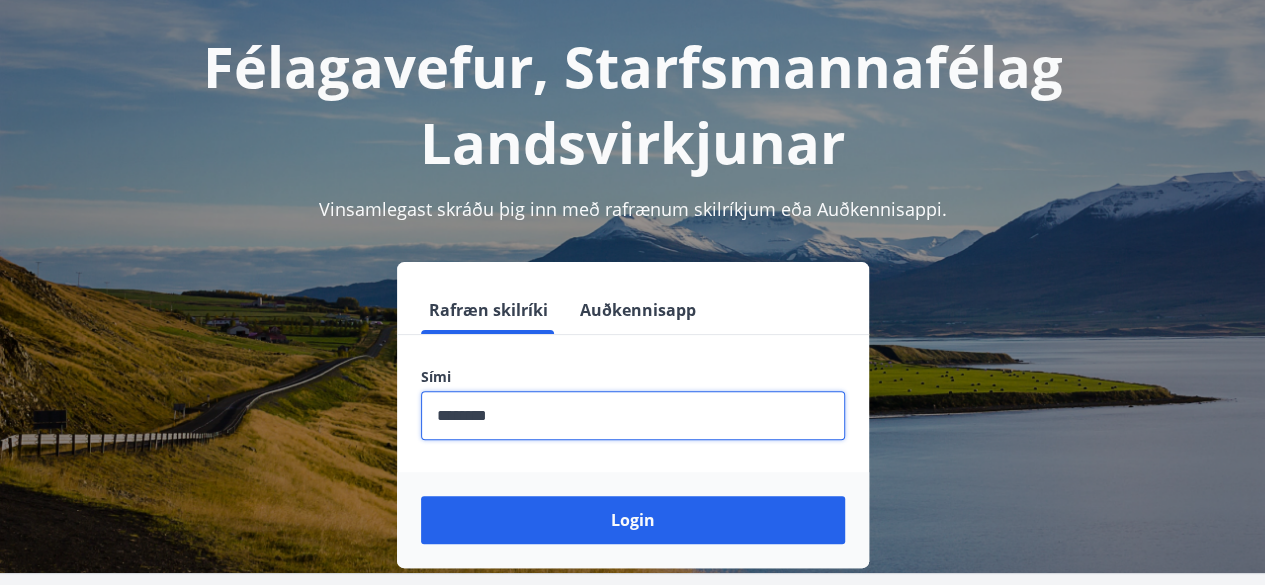 scroll, scrollTop: 100, scrollLeft: 0, axis: vertical 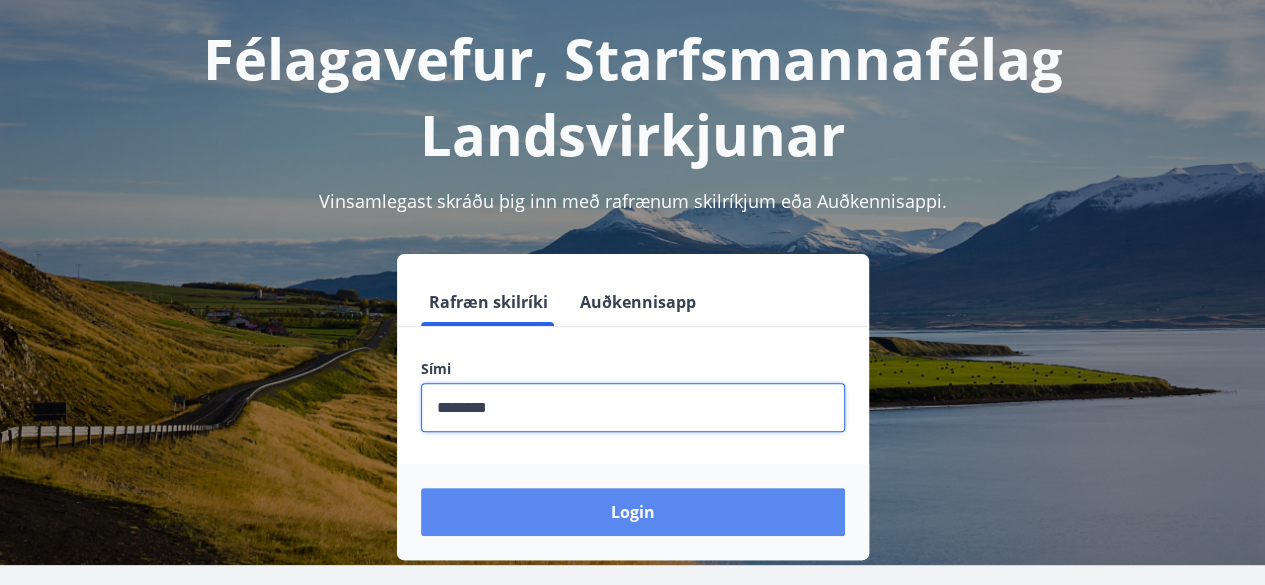 type on "********" 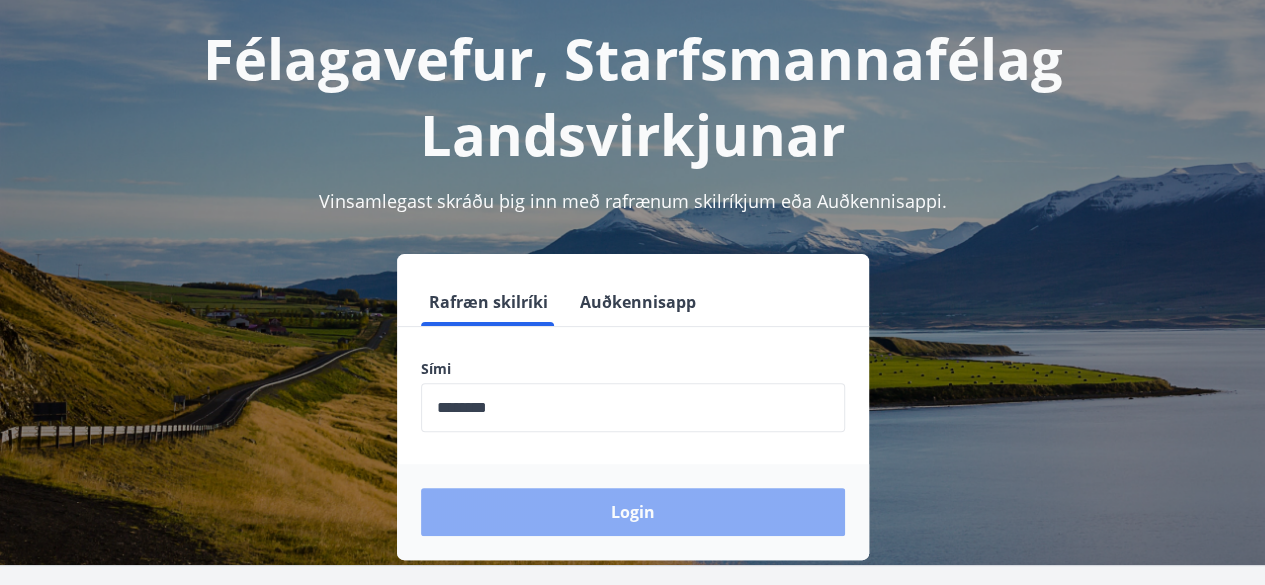 click on "Login" at bounding box center [633, 512] 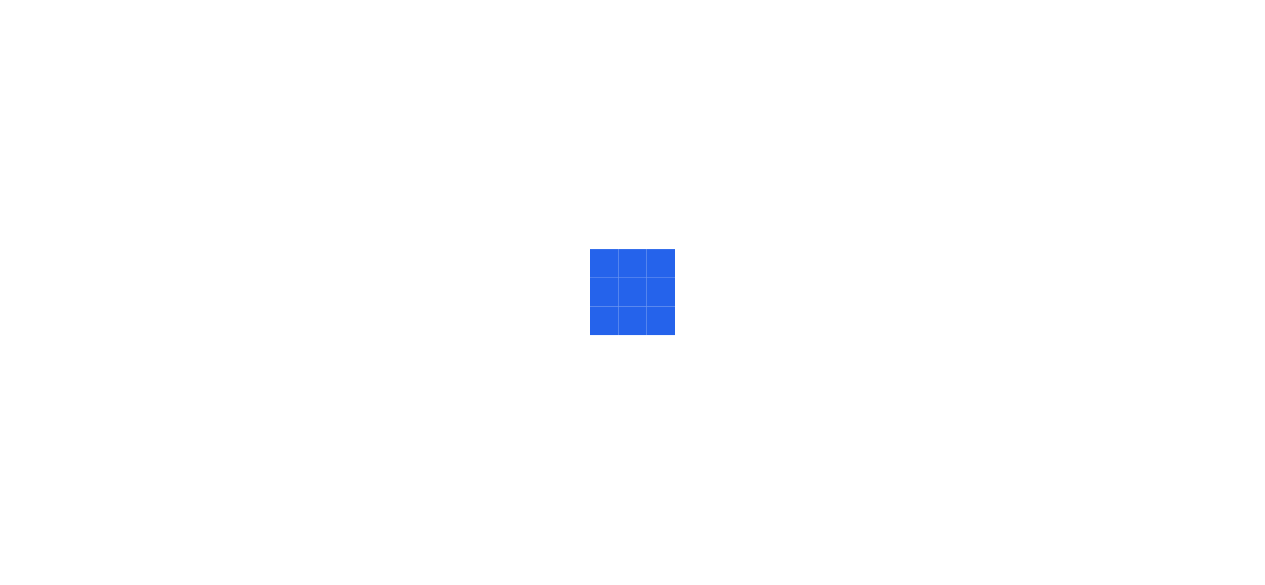 scroll, scrollTop: 0, scrollLeft: 0, axis: both 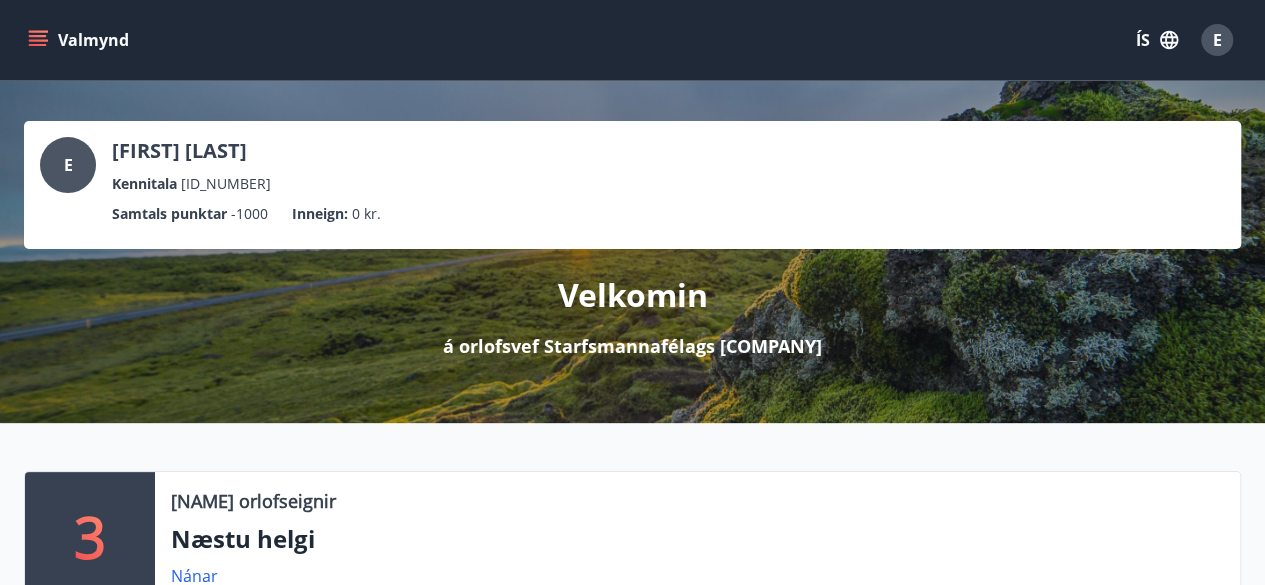 click at bounding box center [38, 36] 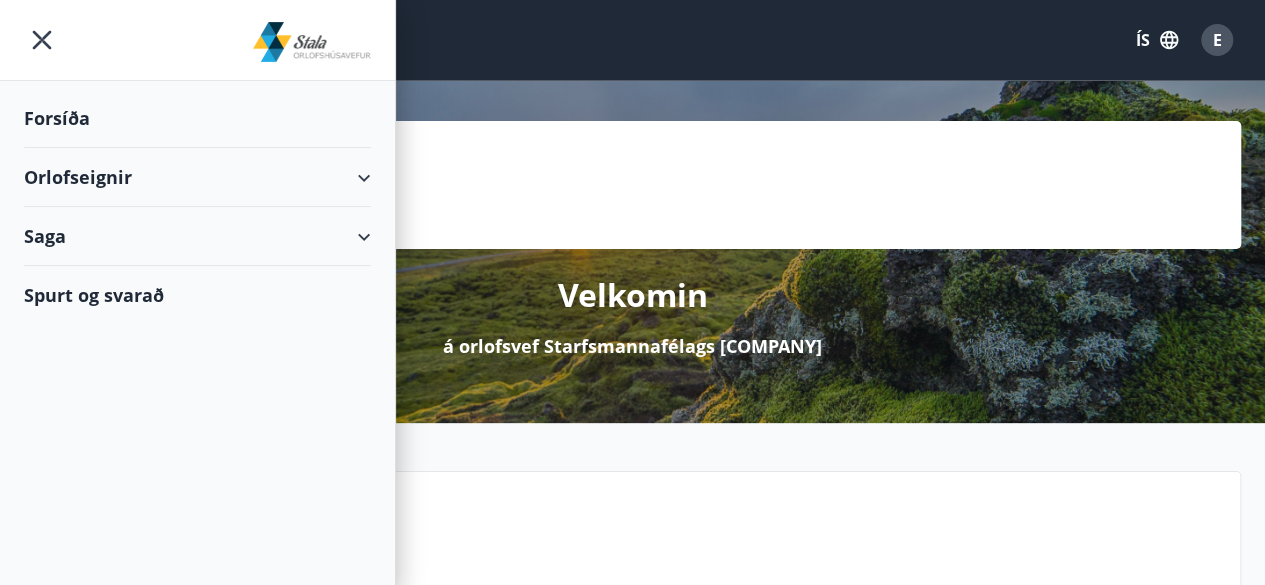 click on "Saga" at bounding box center [197, 236] 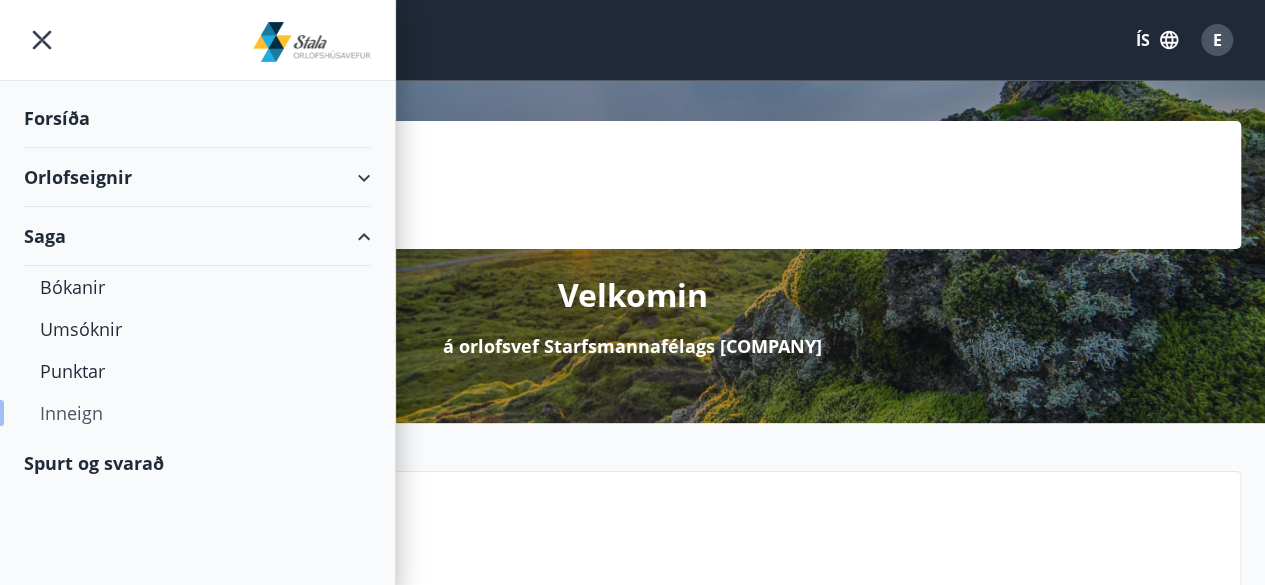 click on "Inneign" at bounding box center (197, 413) 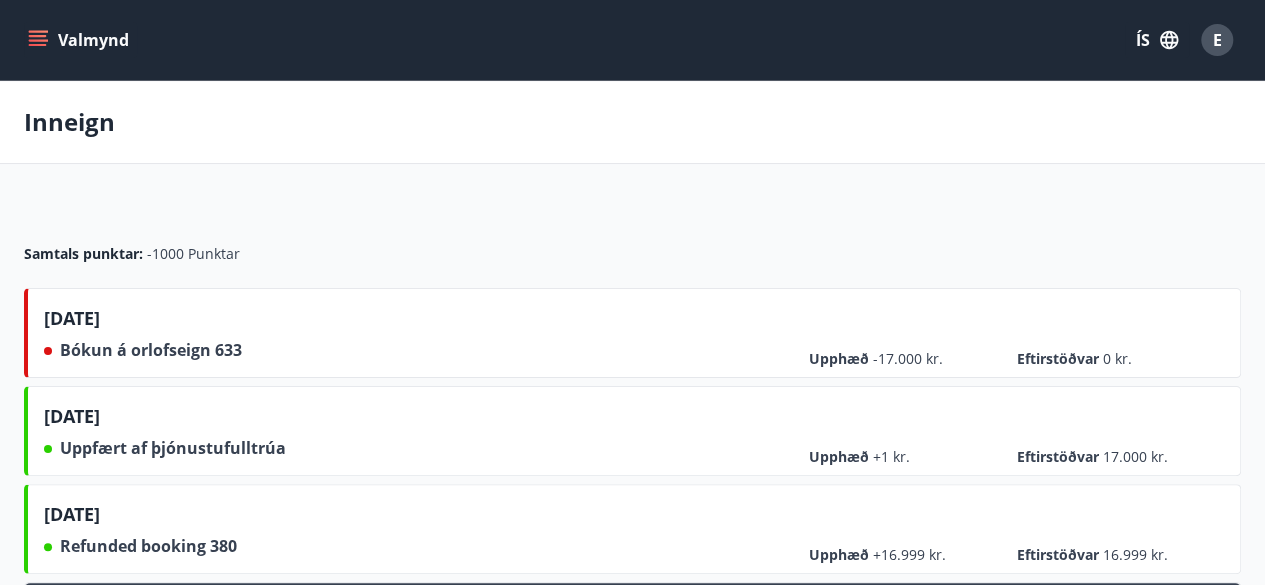 click at bounding box center [38, 40] 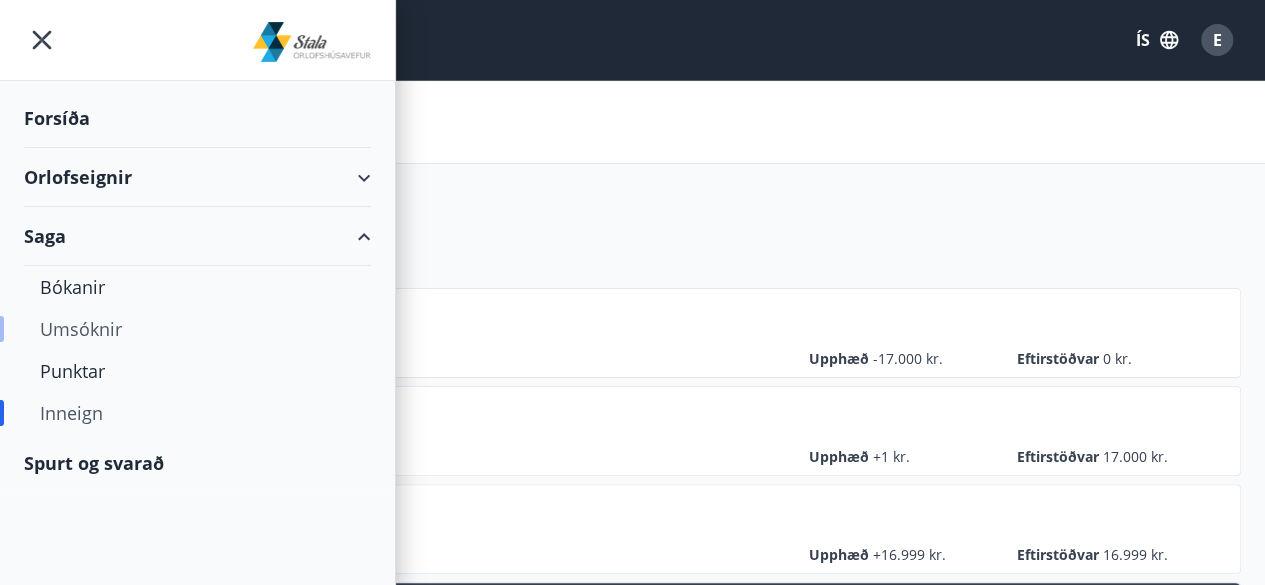 click on "Umsóknir" at bounding box center (197, 329) 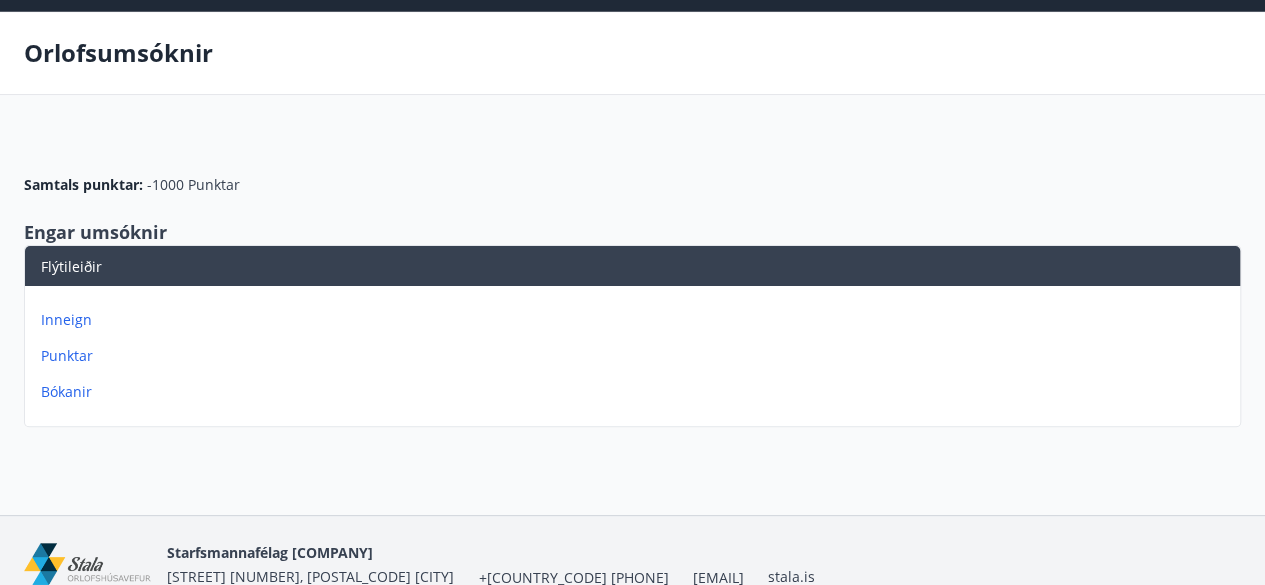 scroll, scrollTop: 0, scrollLeft: 0, axis: both 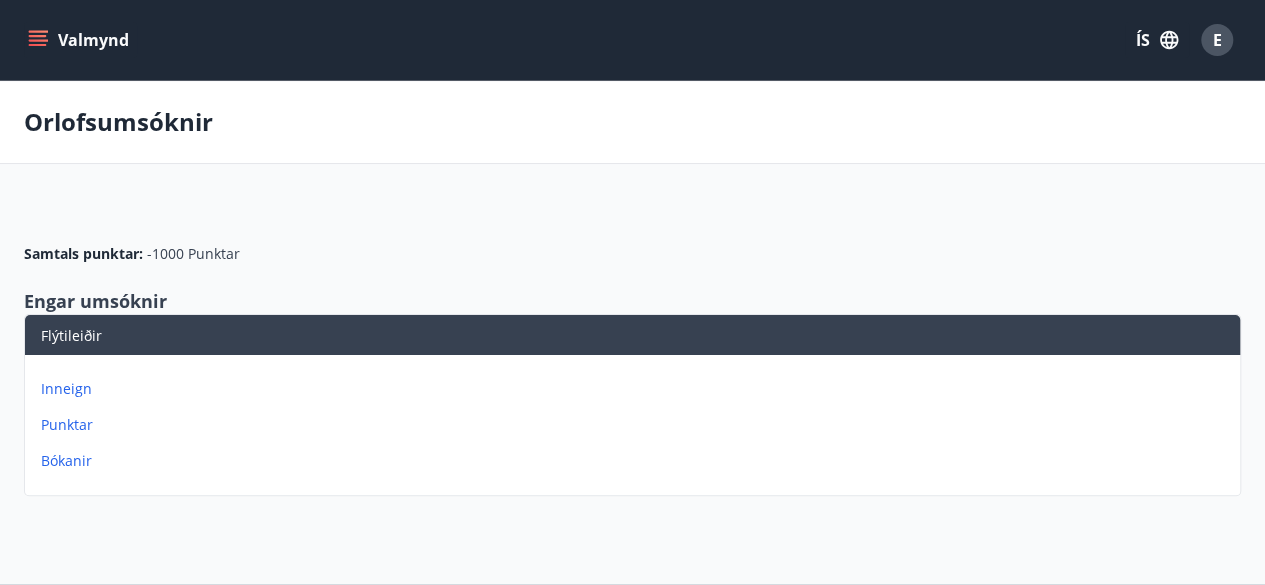 click at bounding box center (38, 40) 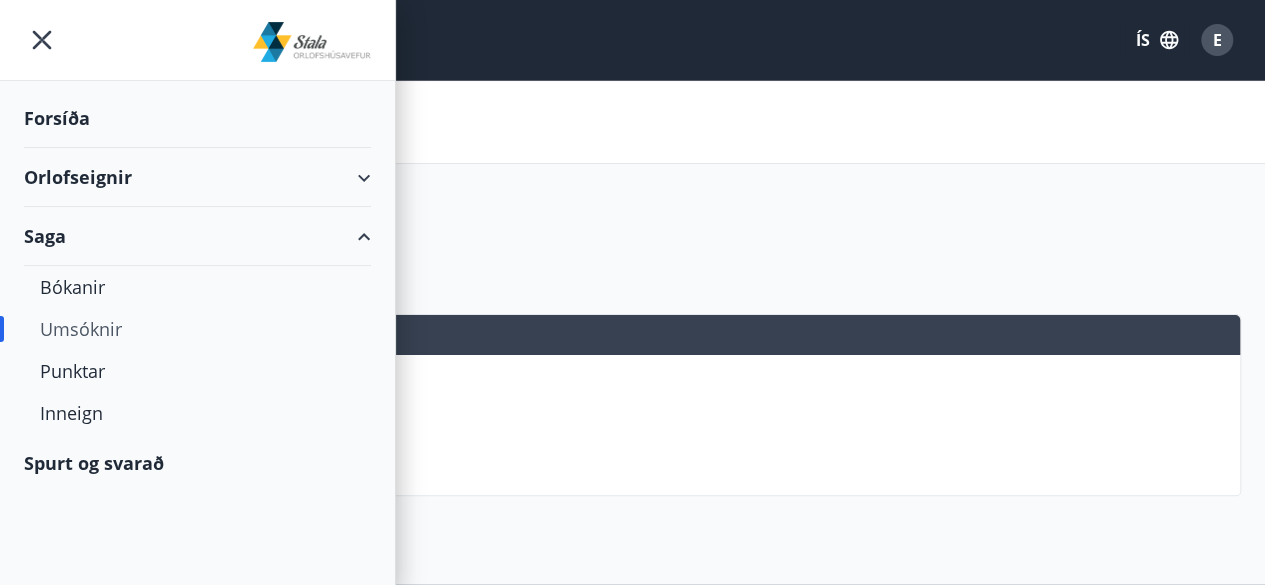 click on "Orlofseignir" at bounding box center [197, 177] 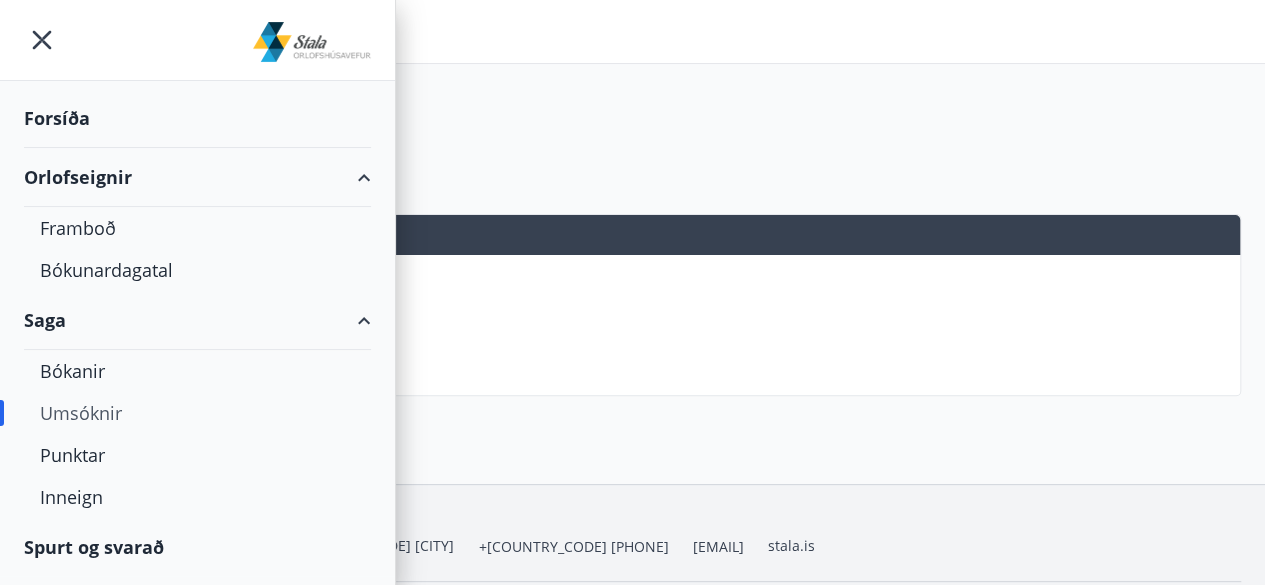 scroll, scrollTop: 164, scrollLeft: 0, axis: vertical 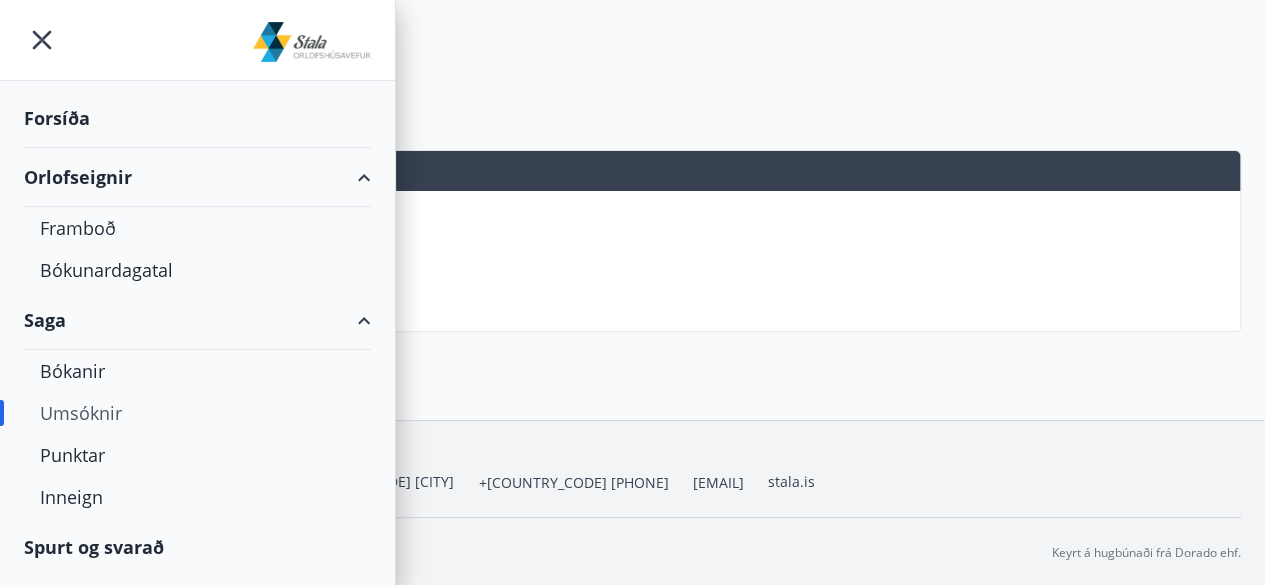 click on "Spurt og svarað" at bounding box center (197, 547) 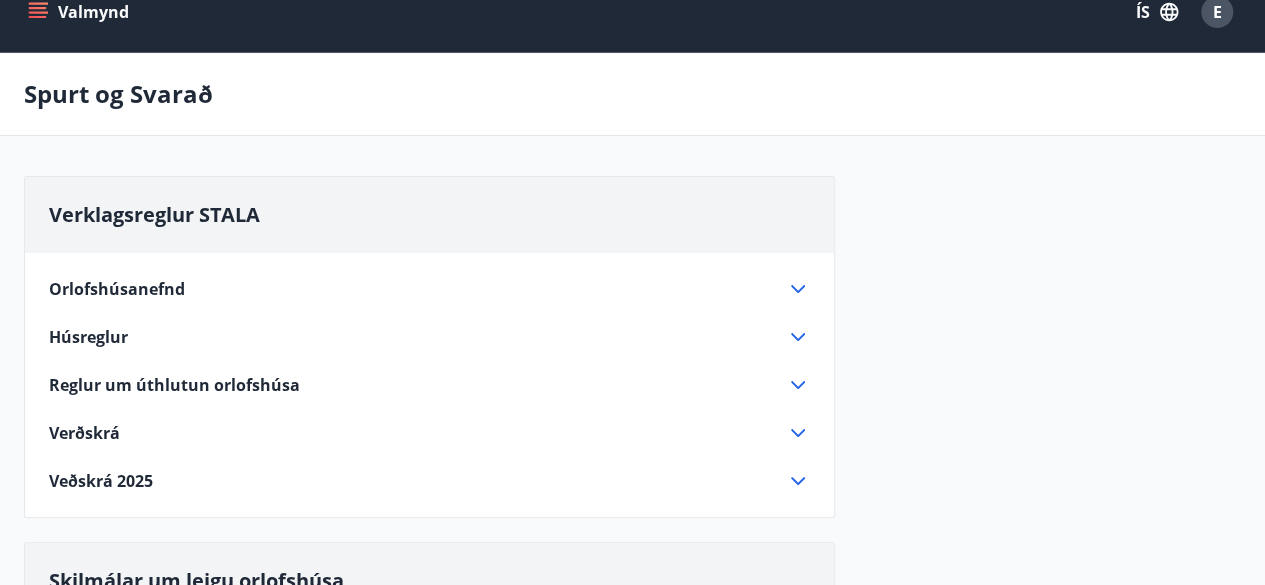 scroll, scrollTop: 0, scrollLeft: 0, axis: both 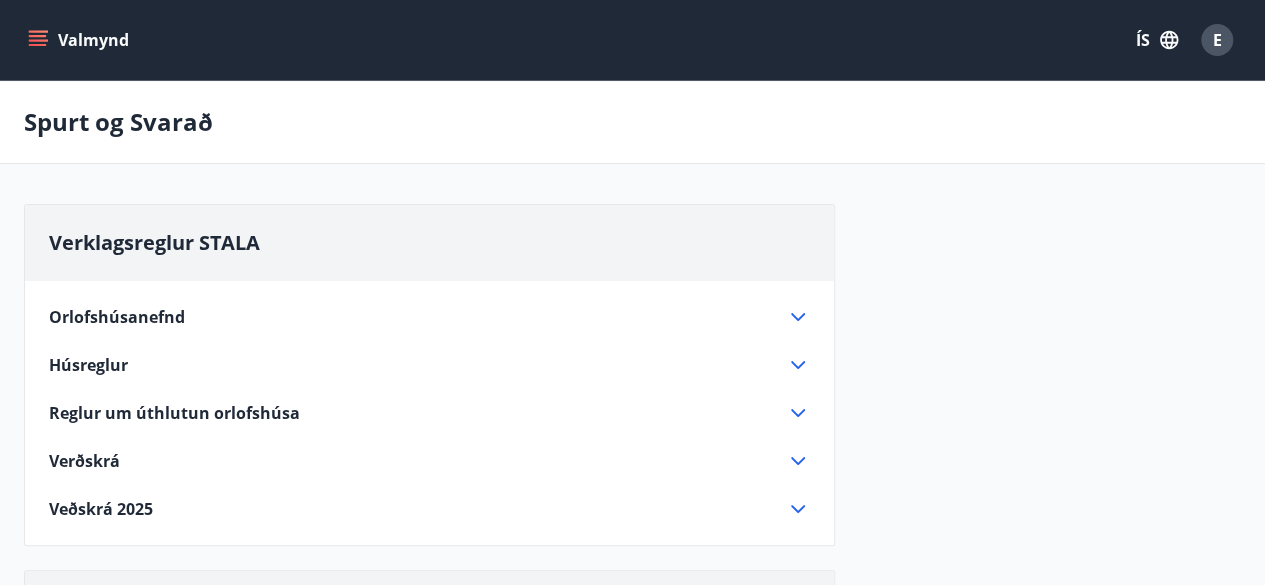 click at bounding box center [38, 40] 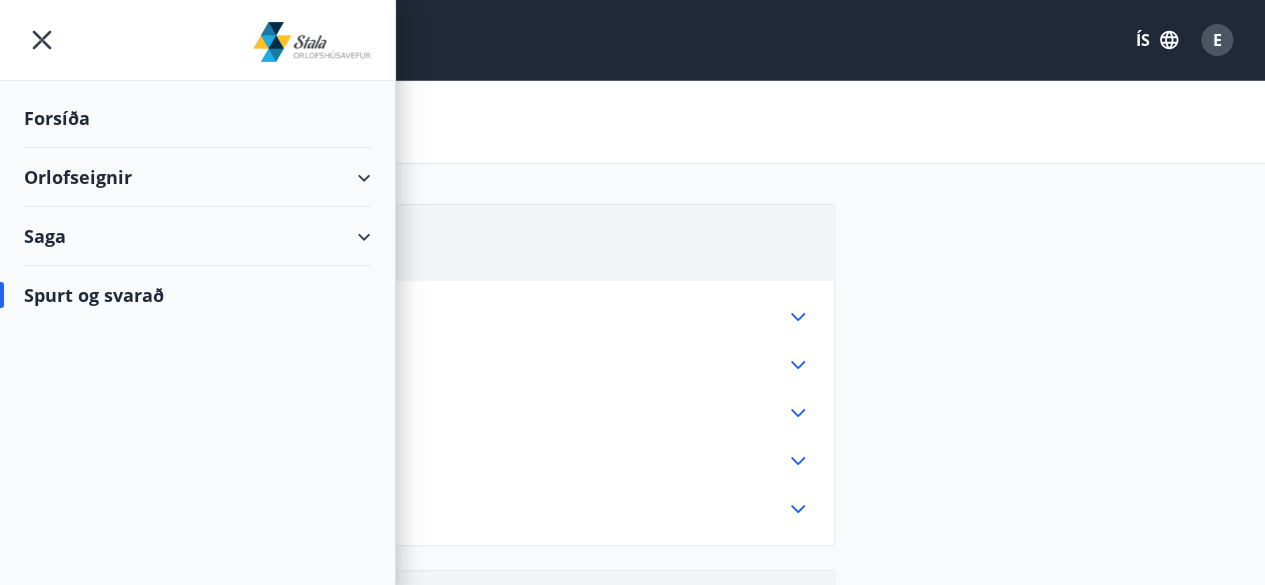click on "Forsíða" at bounding box center [197, 118] 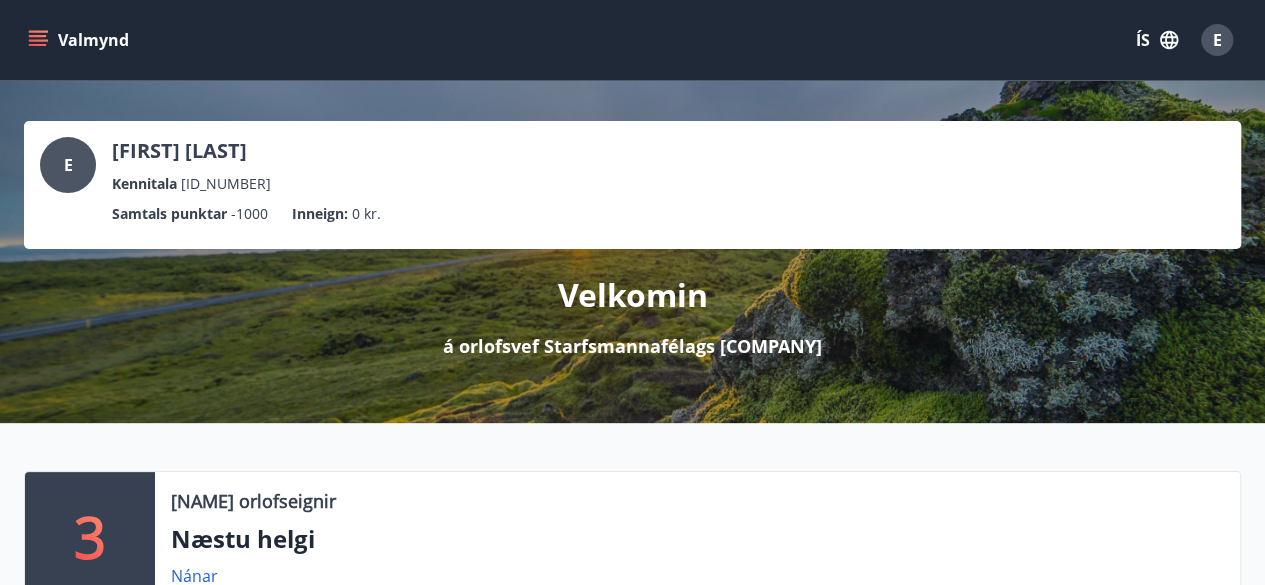 click on "E" at bounding box center [1217, 40] 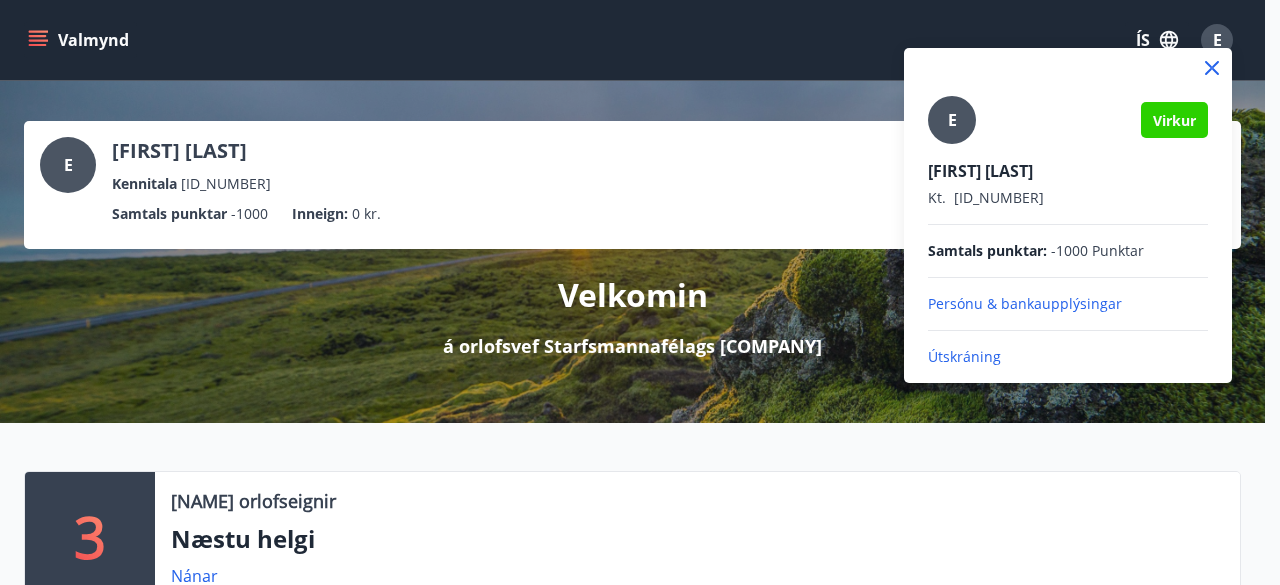 click at bounding box center (640, 292) 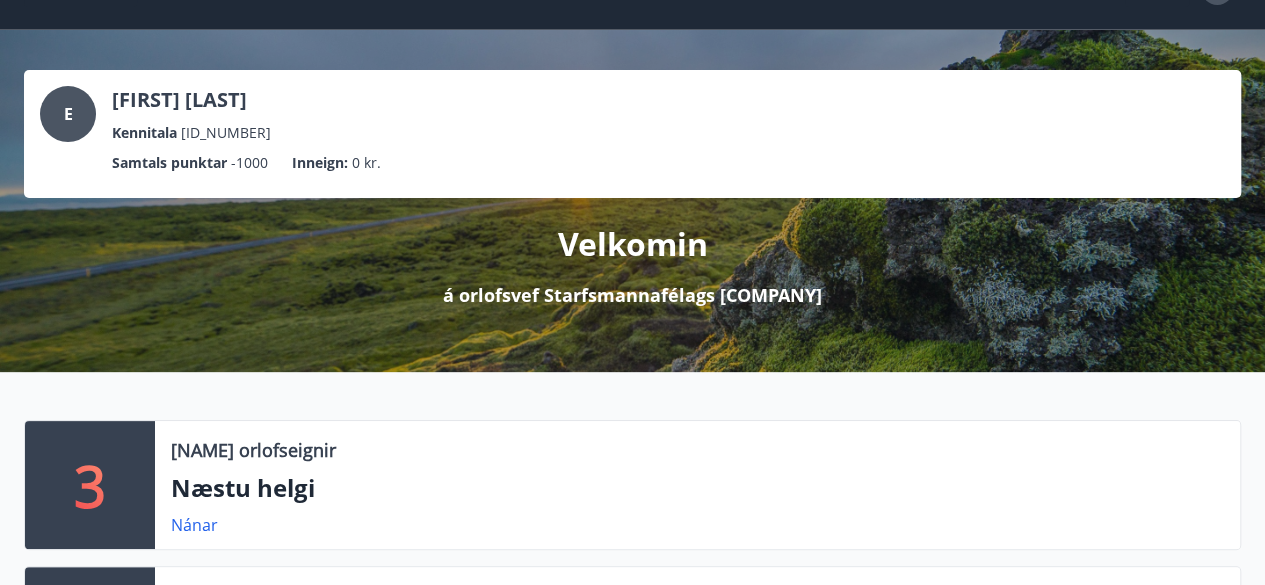 scroll, scrollTop: 0, scrollLeft: 0, axis: both 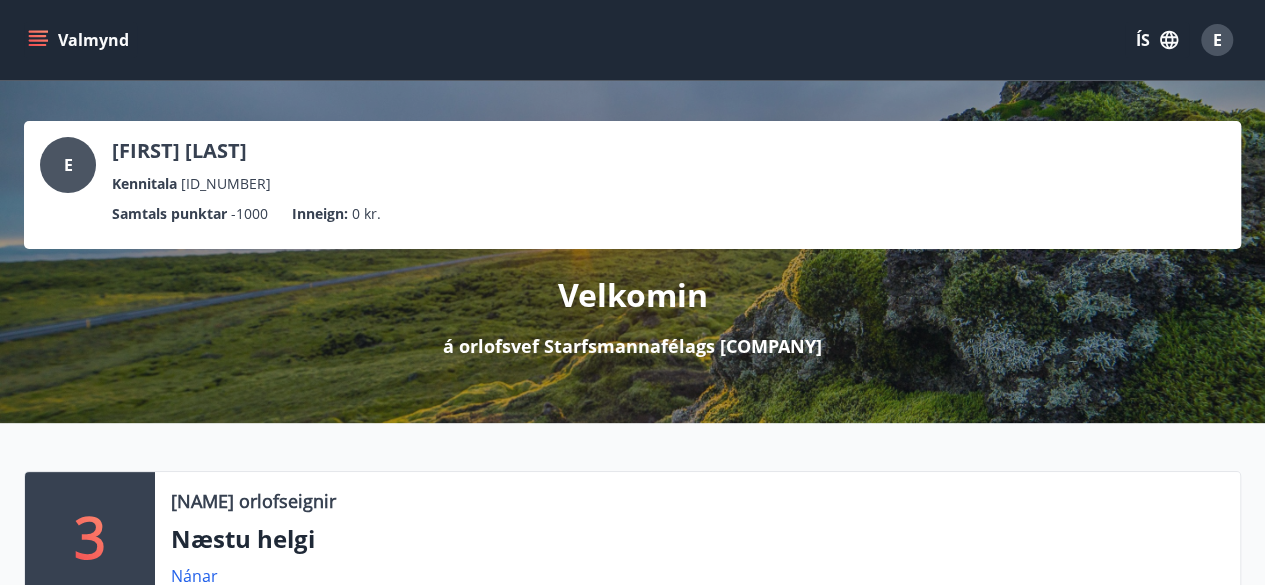 click at bounding box center [38, 40] 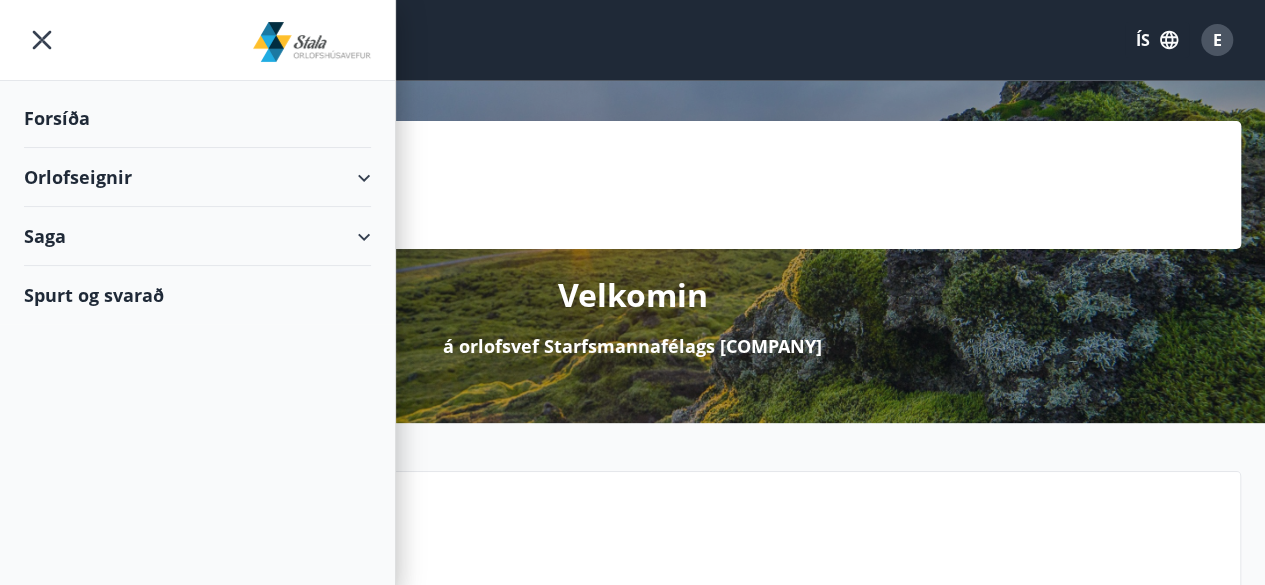 click at bounding box center (312, 42) 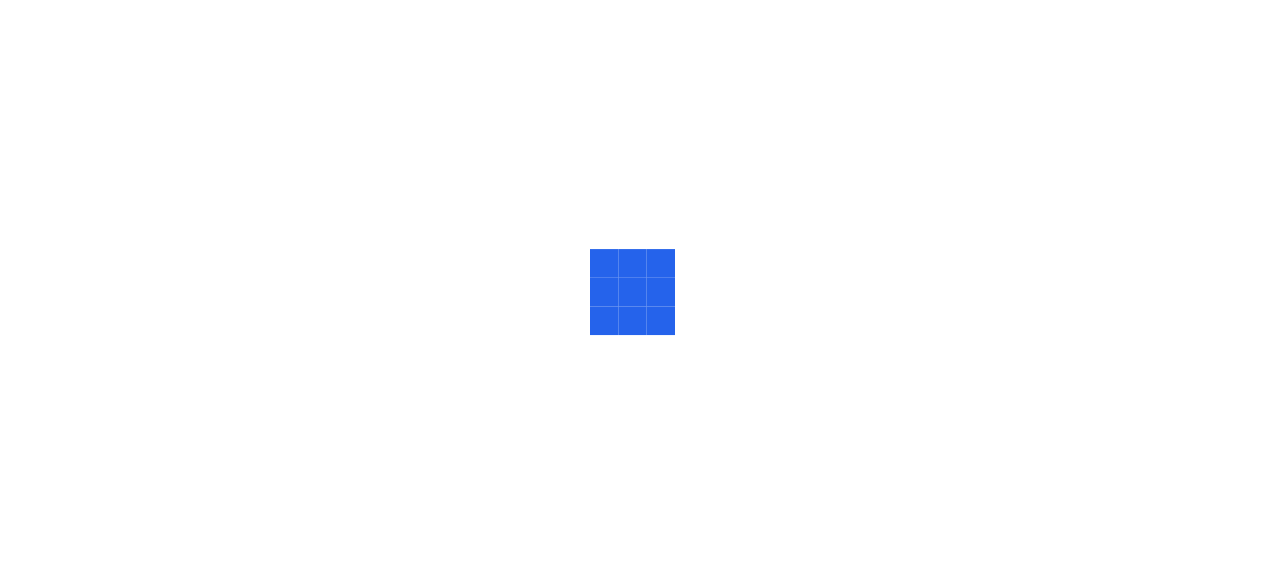 scroll, scrollTop: 0, scrollLeft: 0, axis: both 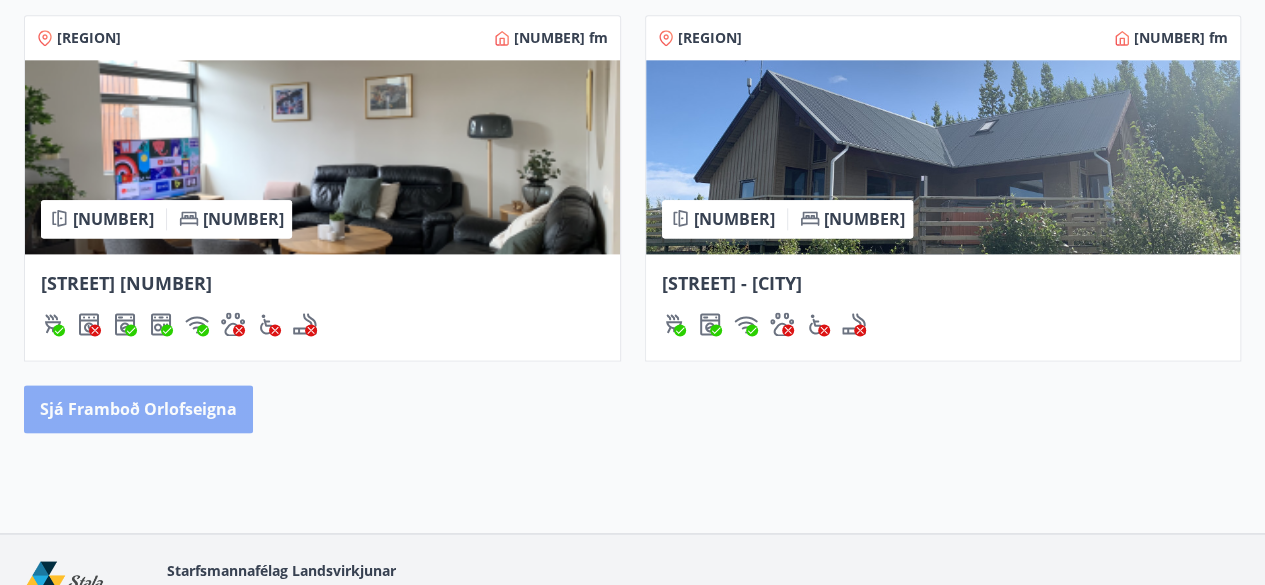 click on "Sjá framboð orlofseigna" at bounding box center (138, 409) 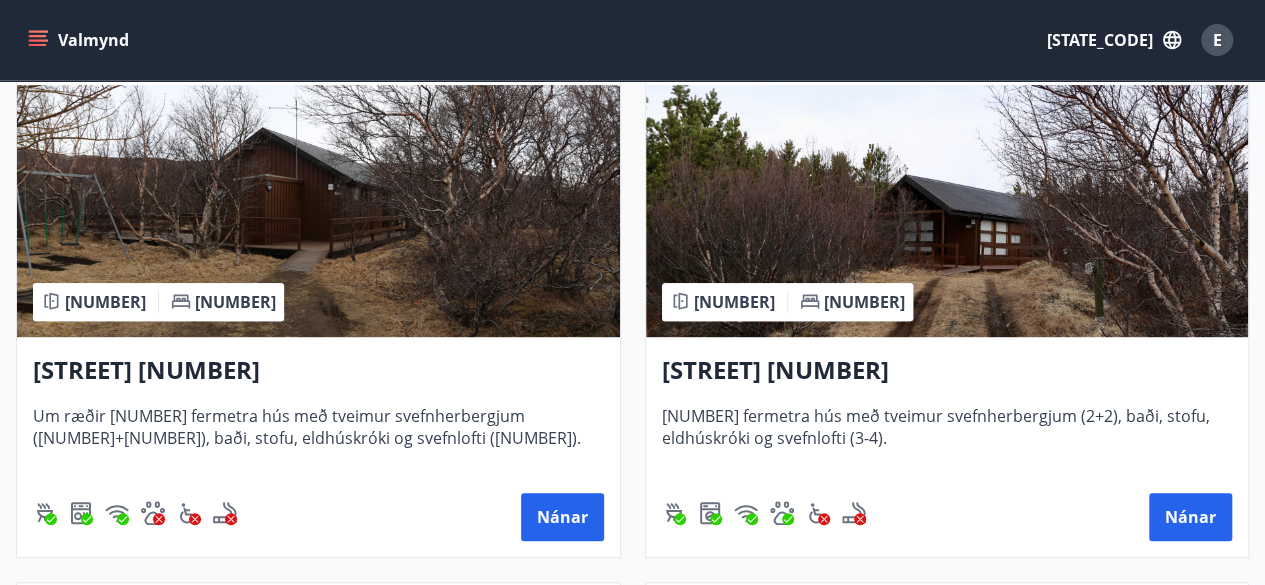 scroll, scrollTop: 364, scrollLeft: 0, axis: vertical 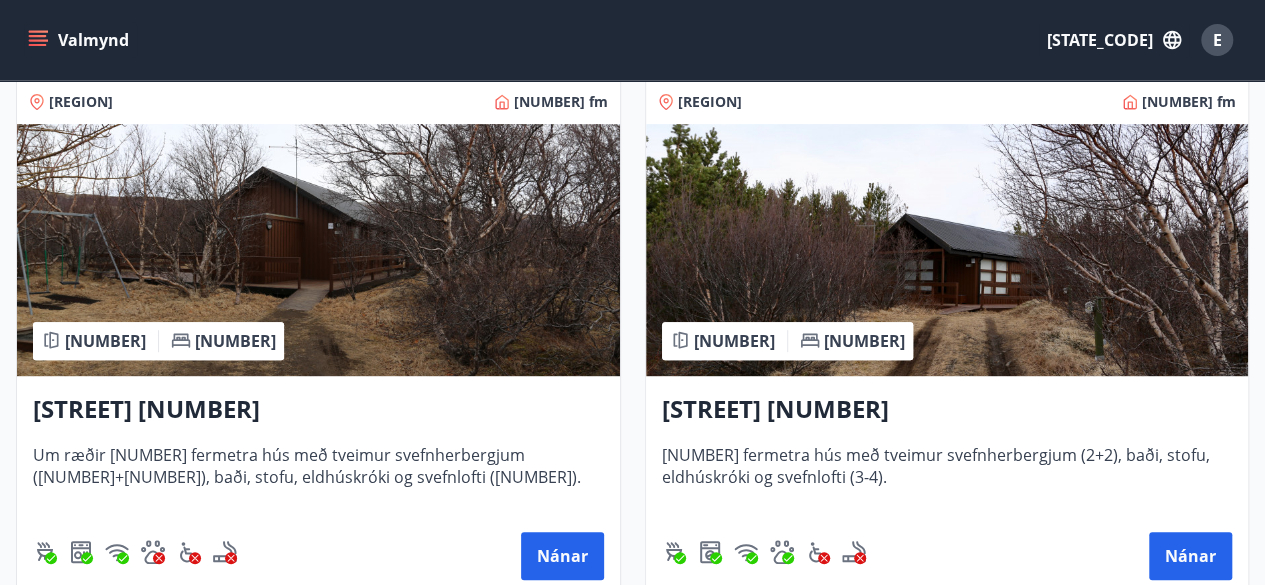 click on "Valmynd" at bounding box center (80, 40) 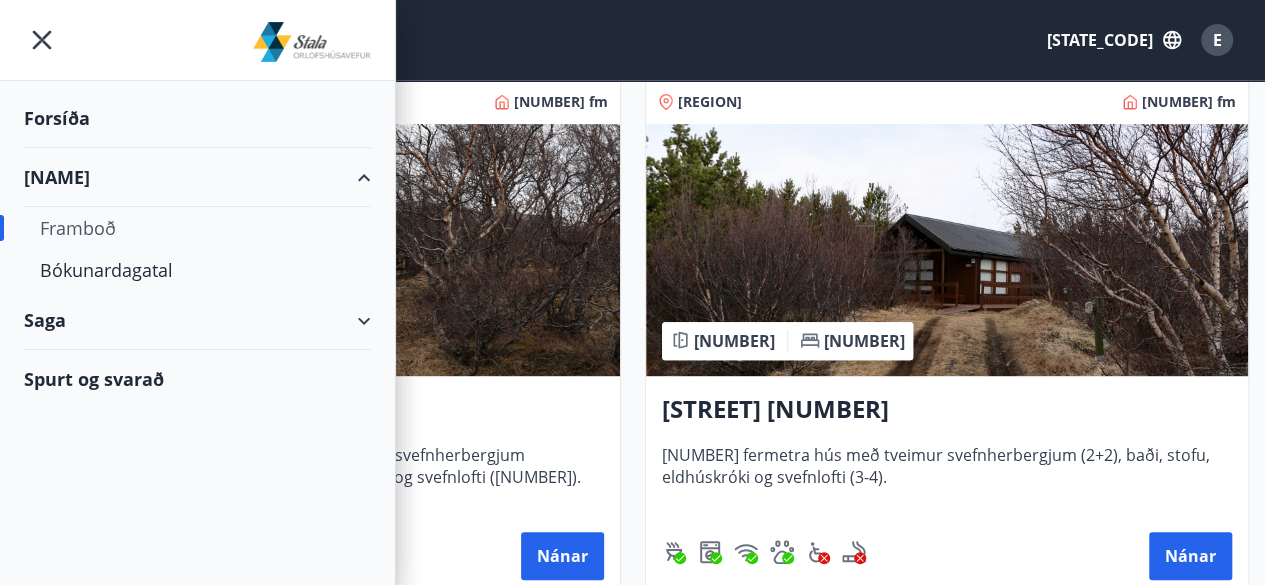 click on "Forsíða" at bounding box center (197, 118) 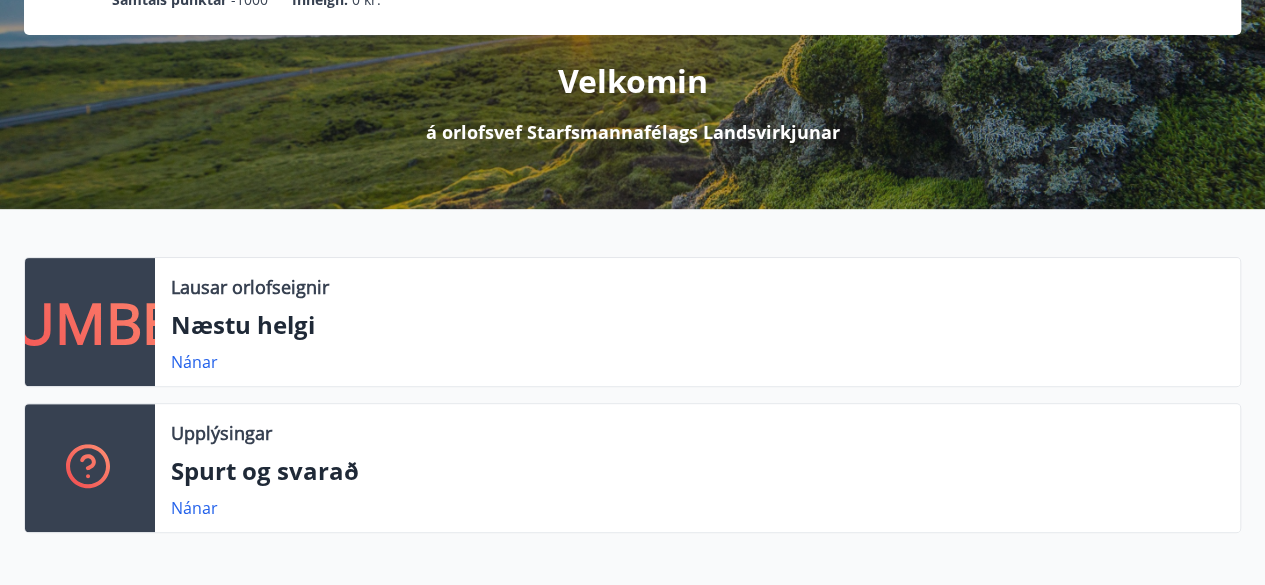 scroll, scrollTop: 213, scrollLeft: 0, axis: vertical 